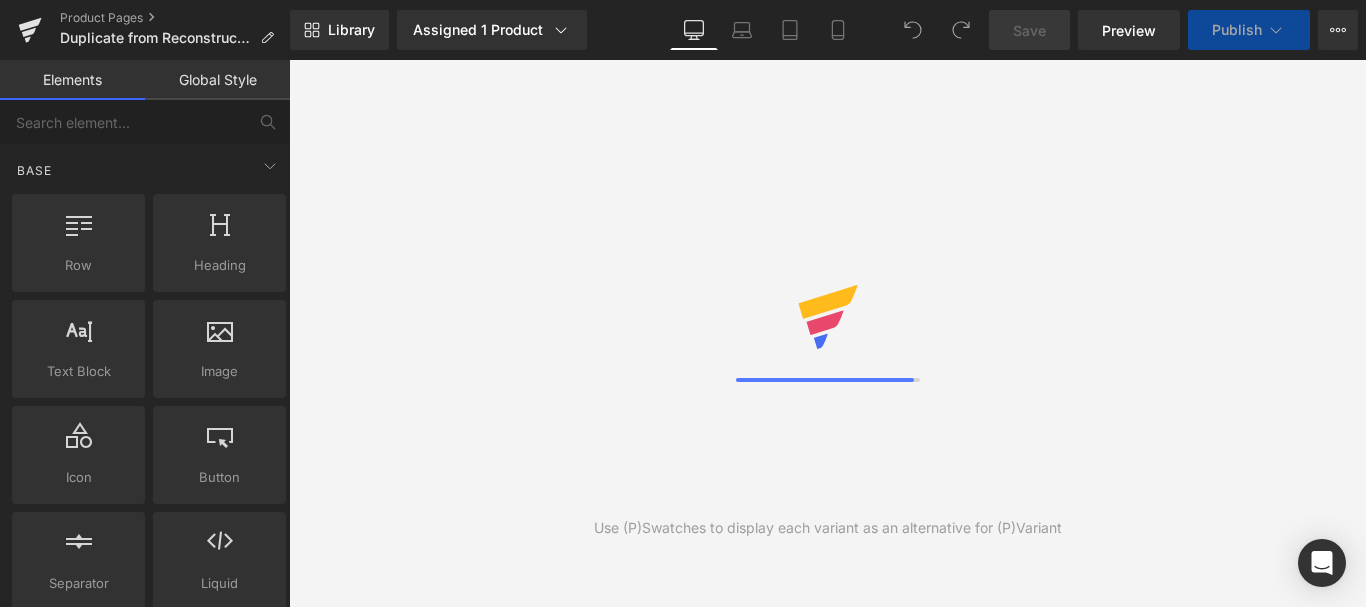 scroll, scrollTop: 0, scrollLeft: 0, axis: both 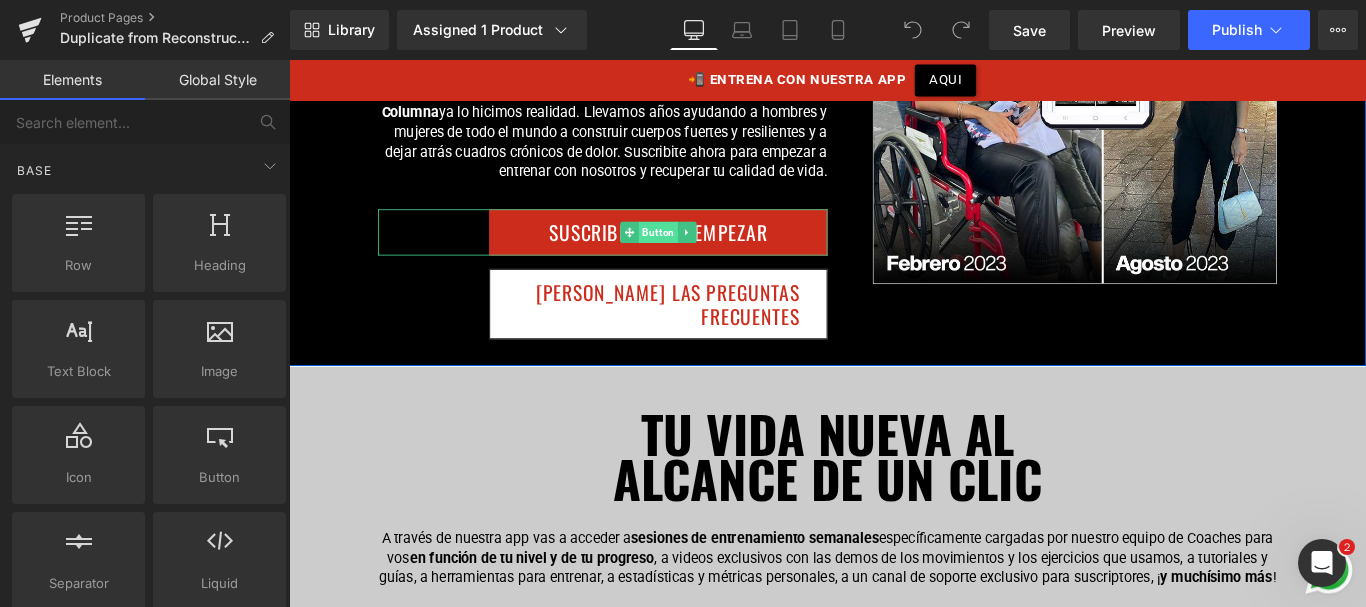 click on "Button" at bounding box center [704, 254] 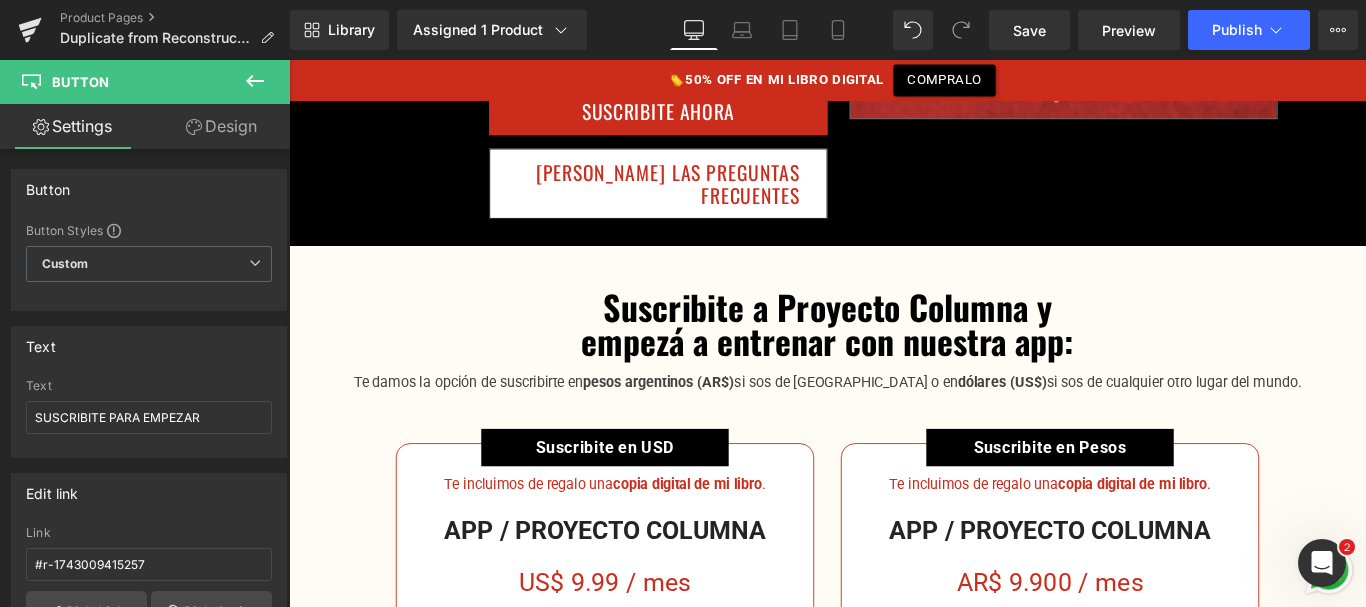 scroll, scrollTop: 7023, scrollLeft: 0, axis: vertical 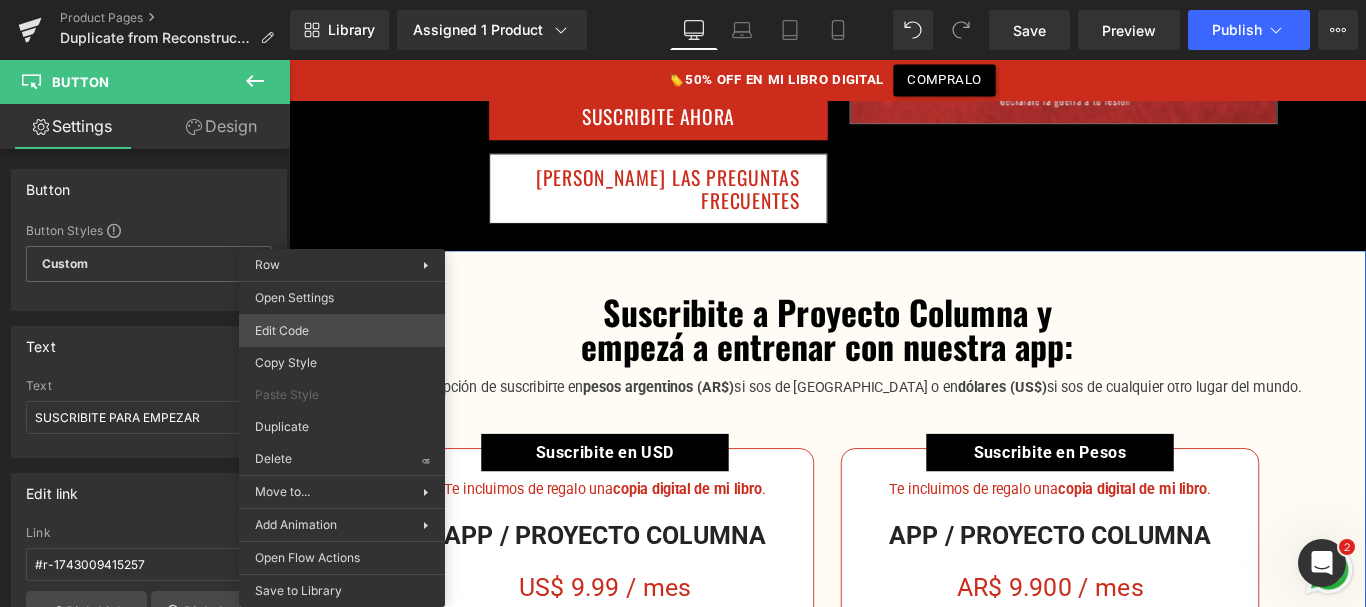 click on "Button  You are previewing how the   will restyle your page. You can not edit Elements in Preset Preview Mode.  Product Pages Duplicate from Reconstrucción Lumbar - Online Library Assigned 1 Product  Product Preview
Proyecto Columna - App Mobile Manage assigned products Desktop Desktop Laptop Tablet Mobile Save Preview Publish Scheduled View Live Page View with current Template Save Template to Library Schedule Publish  Optimize  Publish Settings Shortcuts  Your page can’t be published   You've reached the maximum number of published pages on your plan  (19/999999).  You need to upgrade your plan or unpublish all your pages to get 1 publish slot.   Unpublish pages   Upgrade plan  Elements Global Style Base Row  rows, columns, layouts, div Heading  headings, titles, h1,h2,h3,h4,h5,h6 Text Block  texts, paragraphs, contents, blocks Image  images, photos, alts, uploads Icon  icons, symbols Button  button, call to action, cta Separator  separators, dividers, horizontal lines Liquid  Banner Stack" at bounding box center (683, 0) 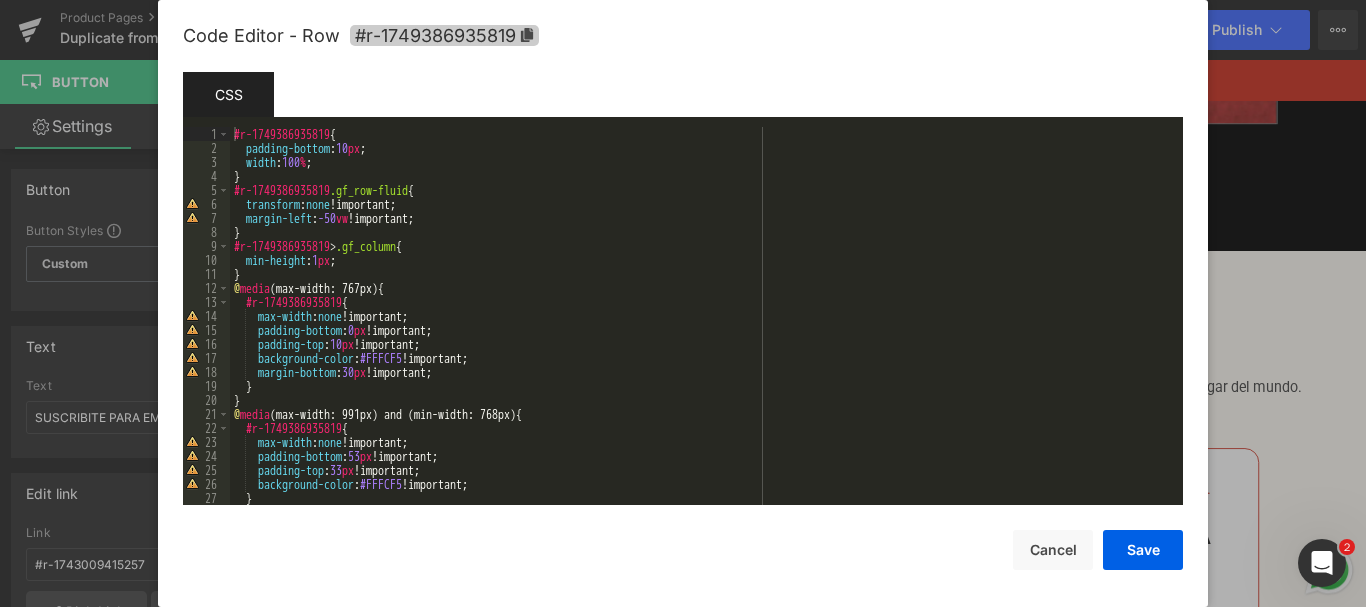 click 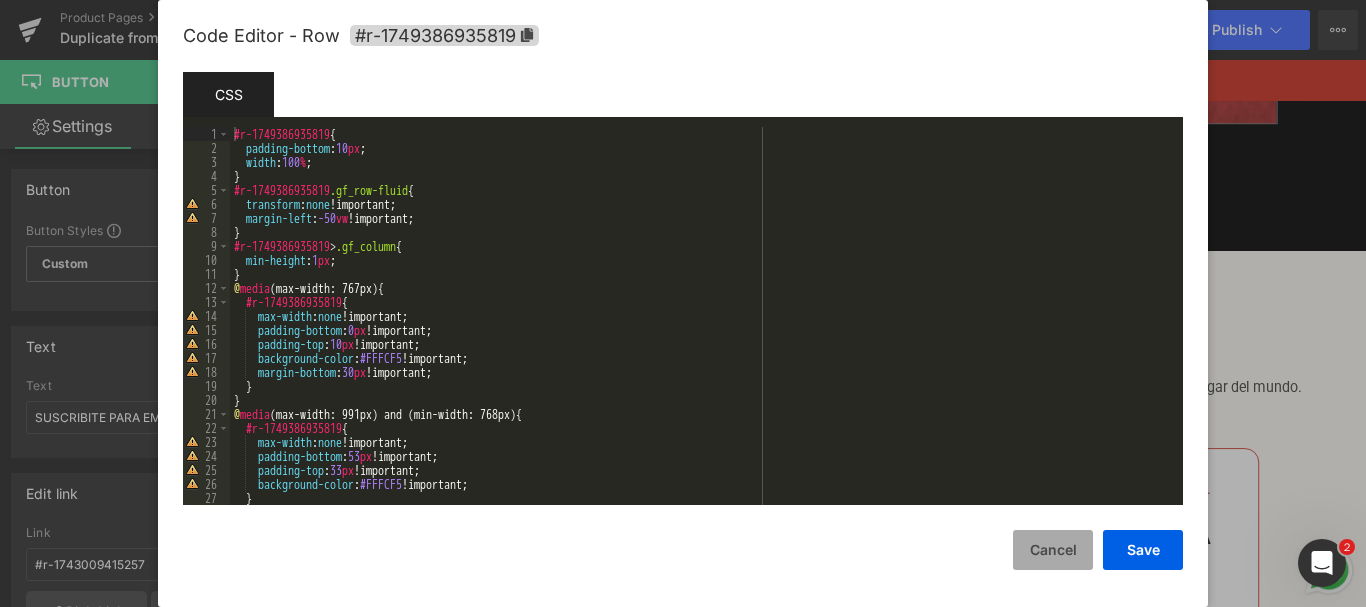 click on "Cancel" at bounding box center (1053, 550) 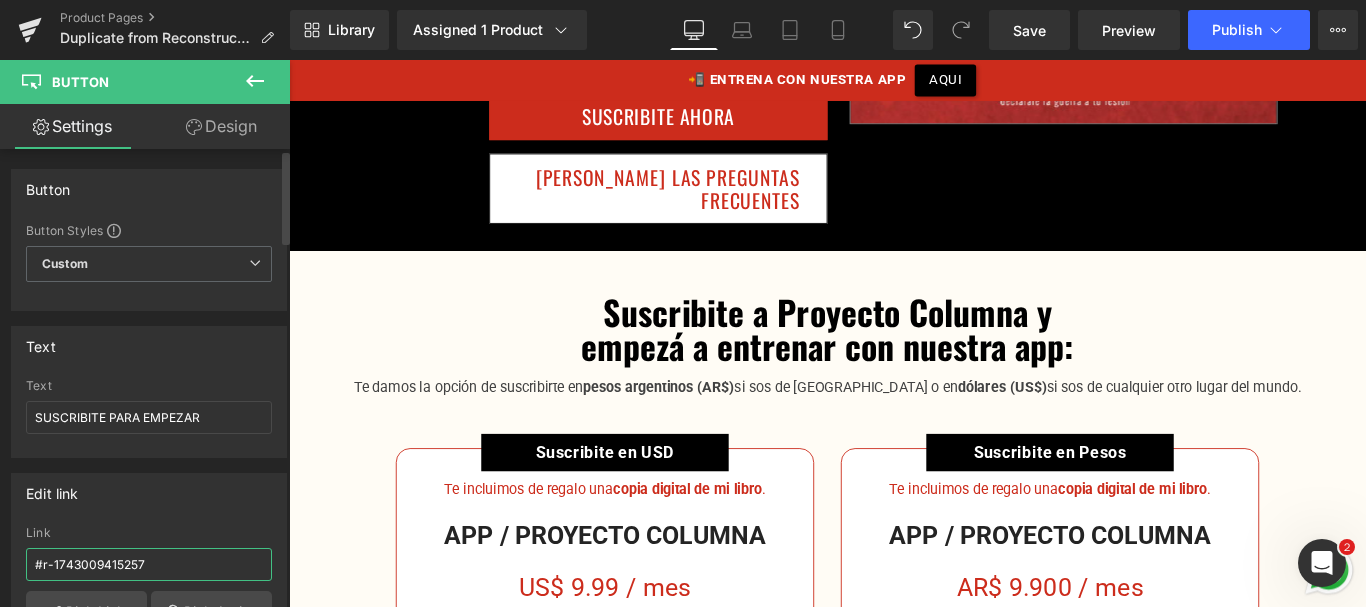 click on "#r-1743009415257" at bounding box center [149, 564] 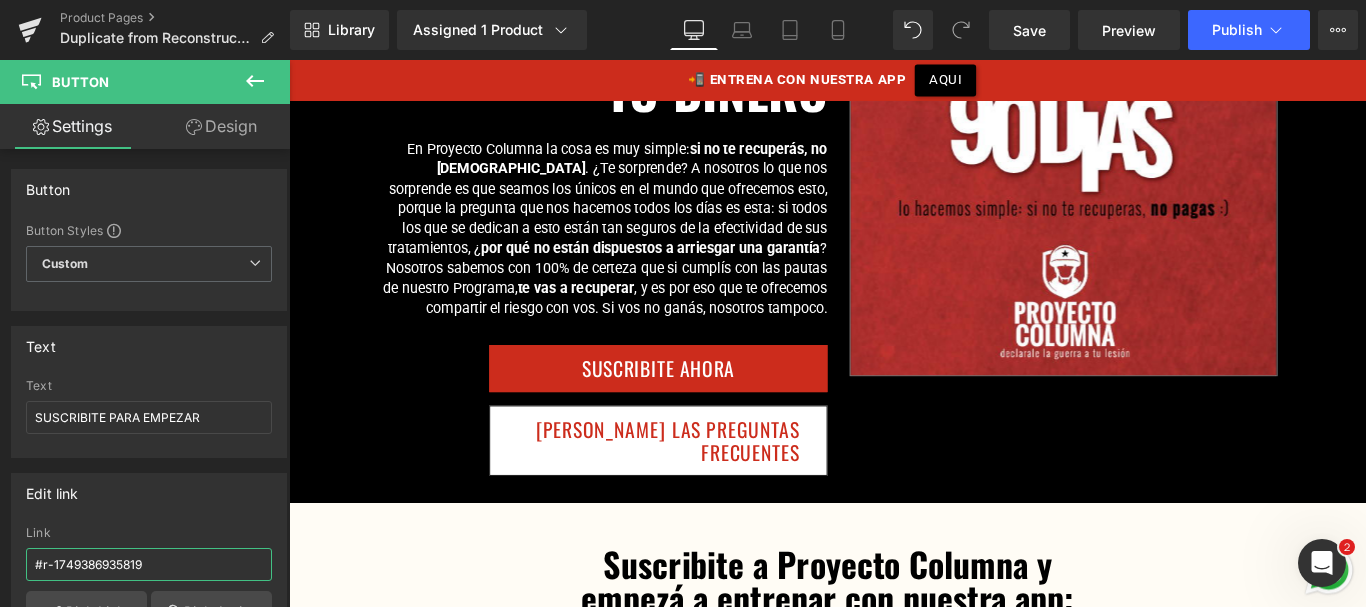 scroll, scrollTop: 6798, scrollLeft: 0, axis: vertical 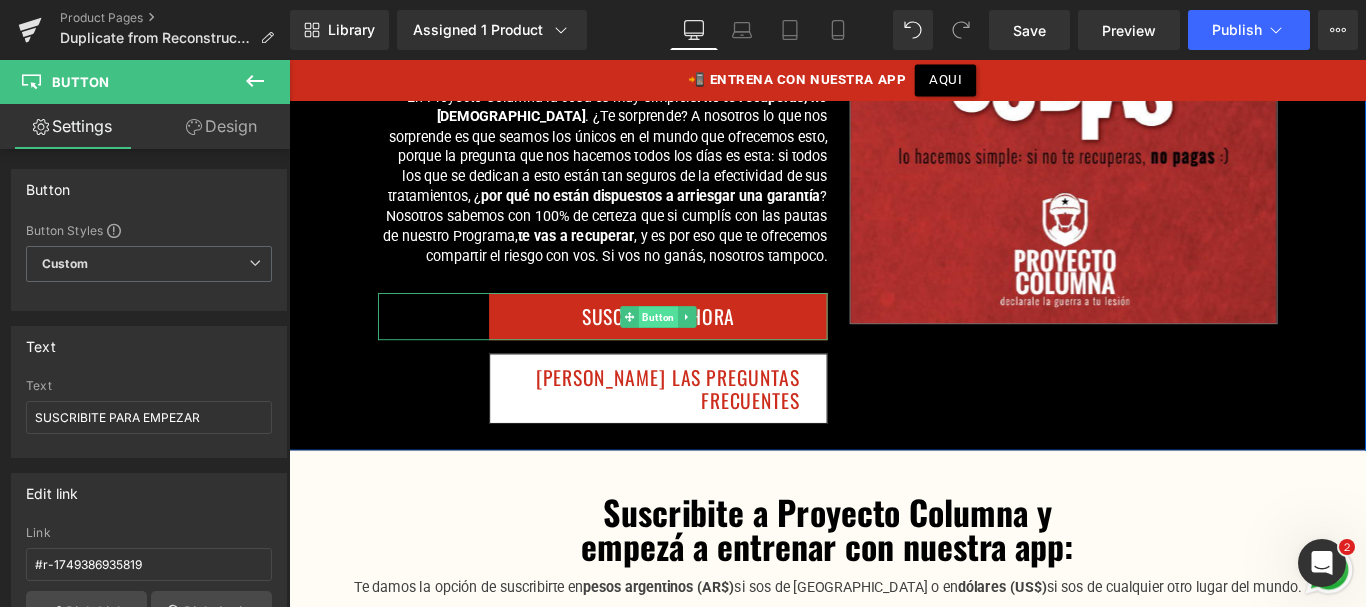 click on "Button" at bounding box center [704, 349] 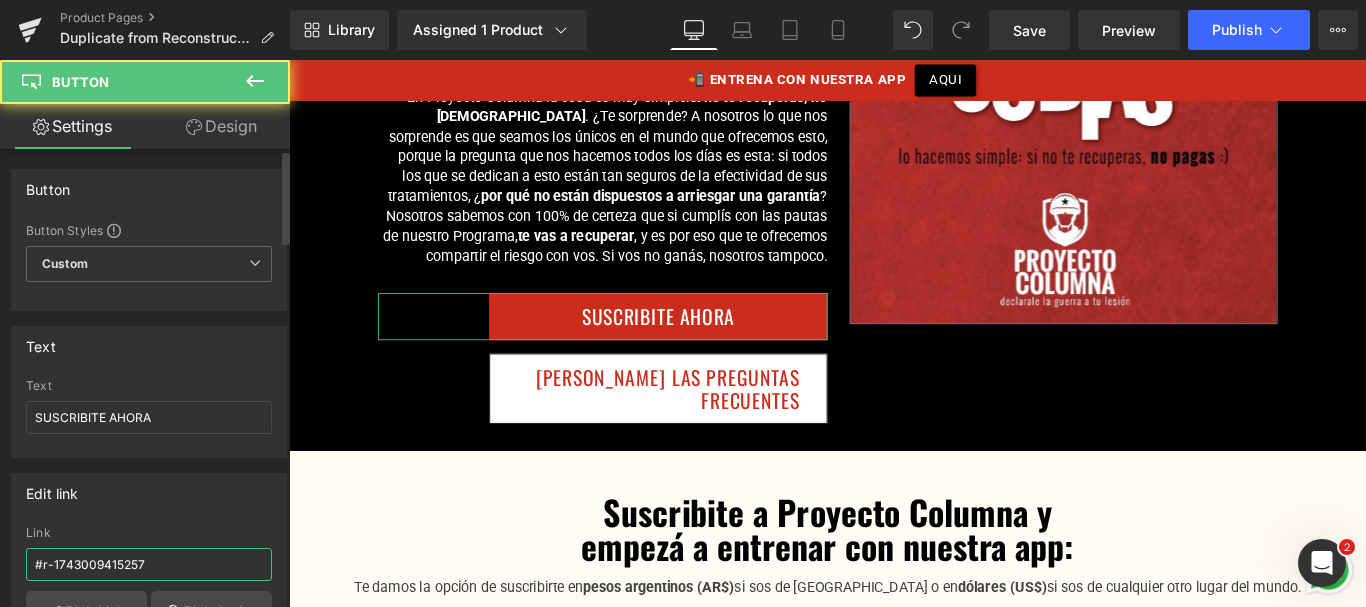click on "#r-1743009415257" at bounding box center (149, 564) 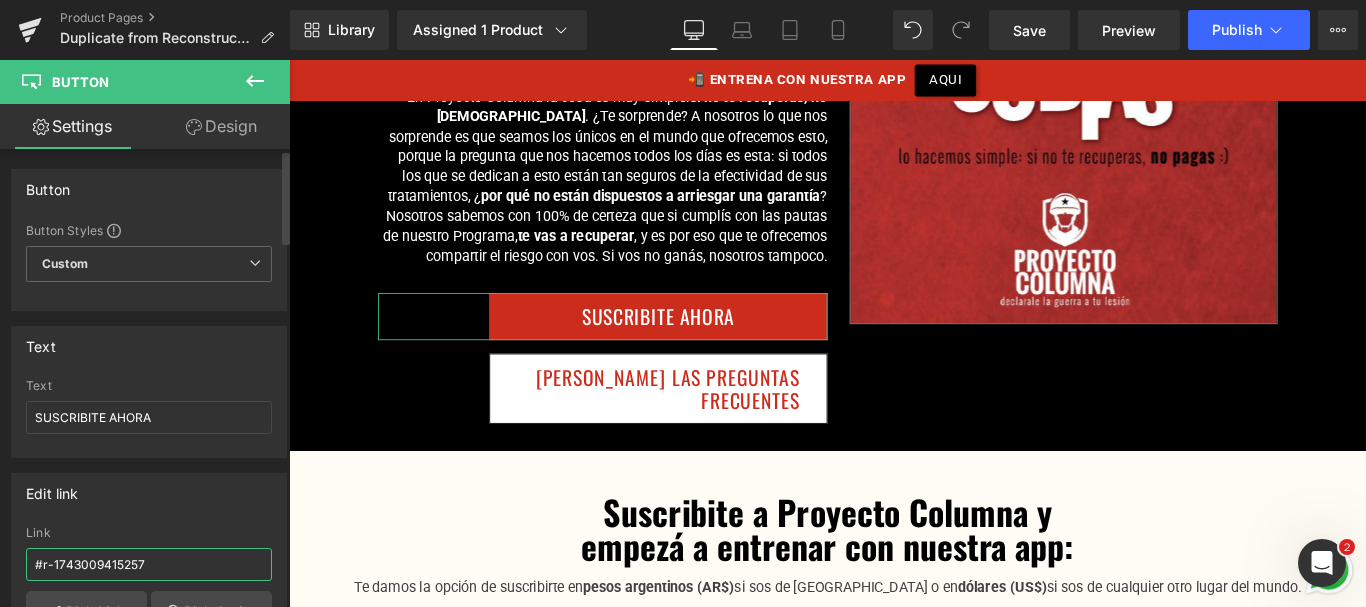 click on "#r-1743009415257" at bounding box center [149, 564] 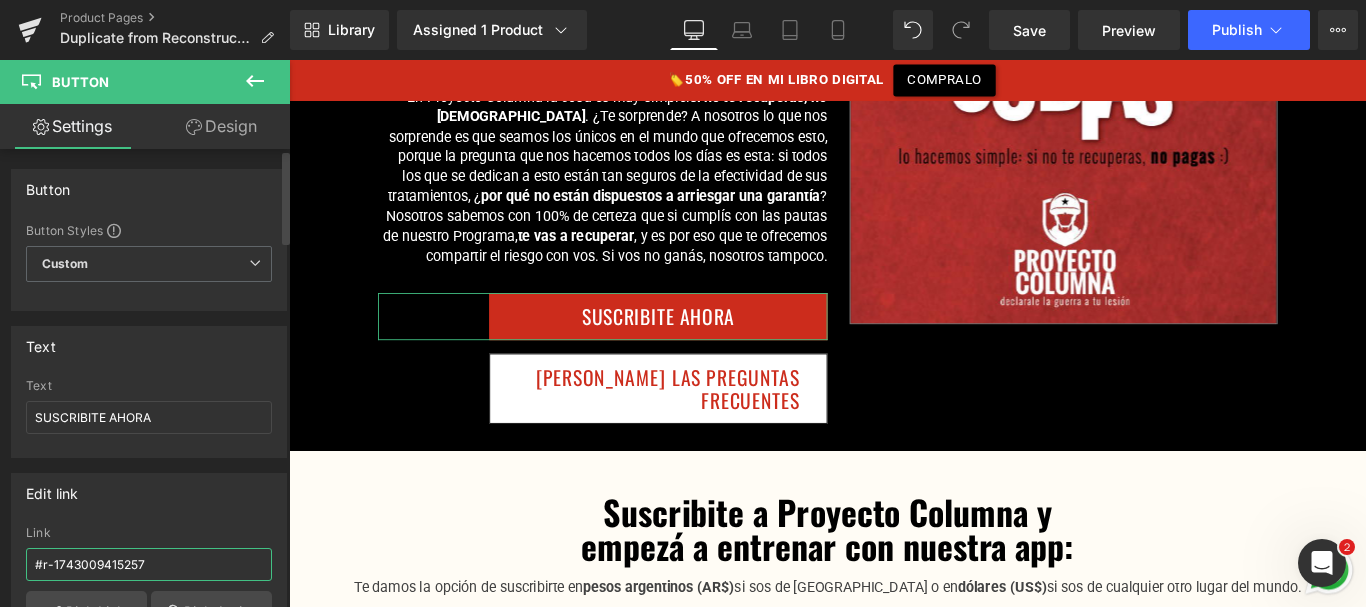 click on "#r-1743009415257" at bounding box center (149, 564) 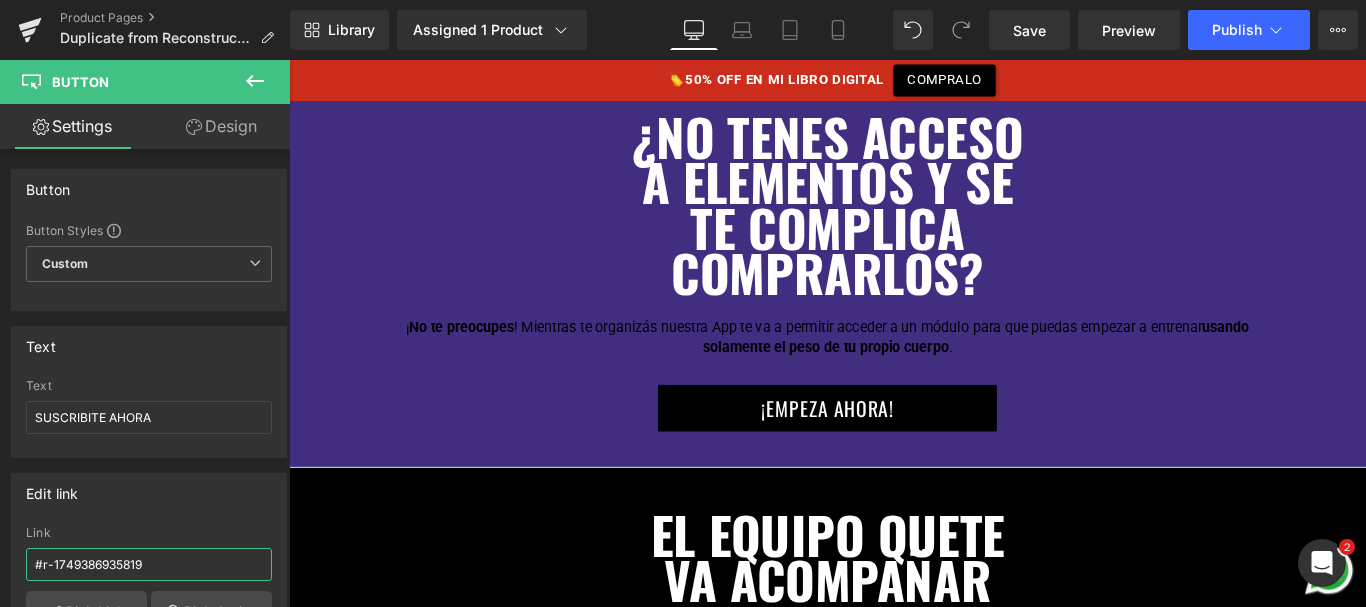 scroll, scrollTop: 4668, scrollLeft: 0, axis: vertical 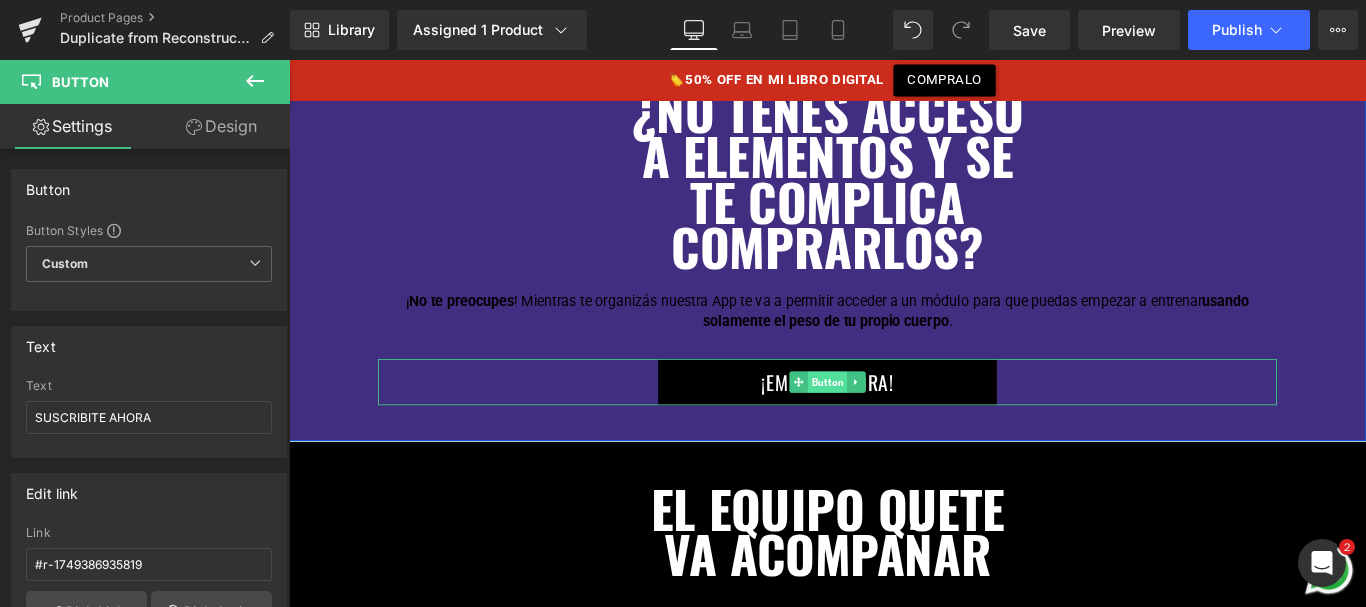 click on "Button" at bounding box center [894, 422] 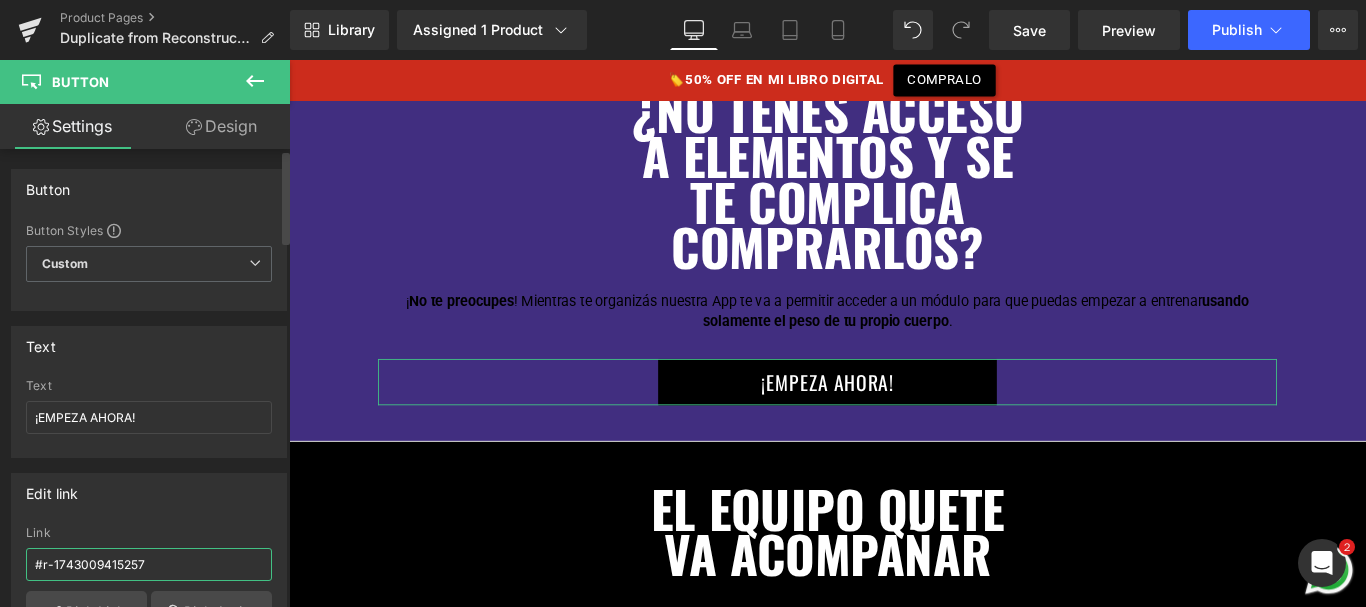 click on "#r-1743009415257" at bounding box center (149, 564) 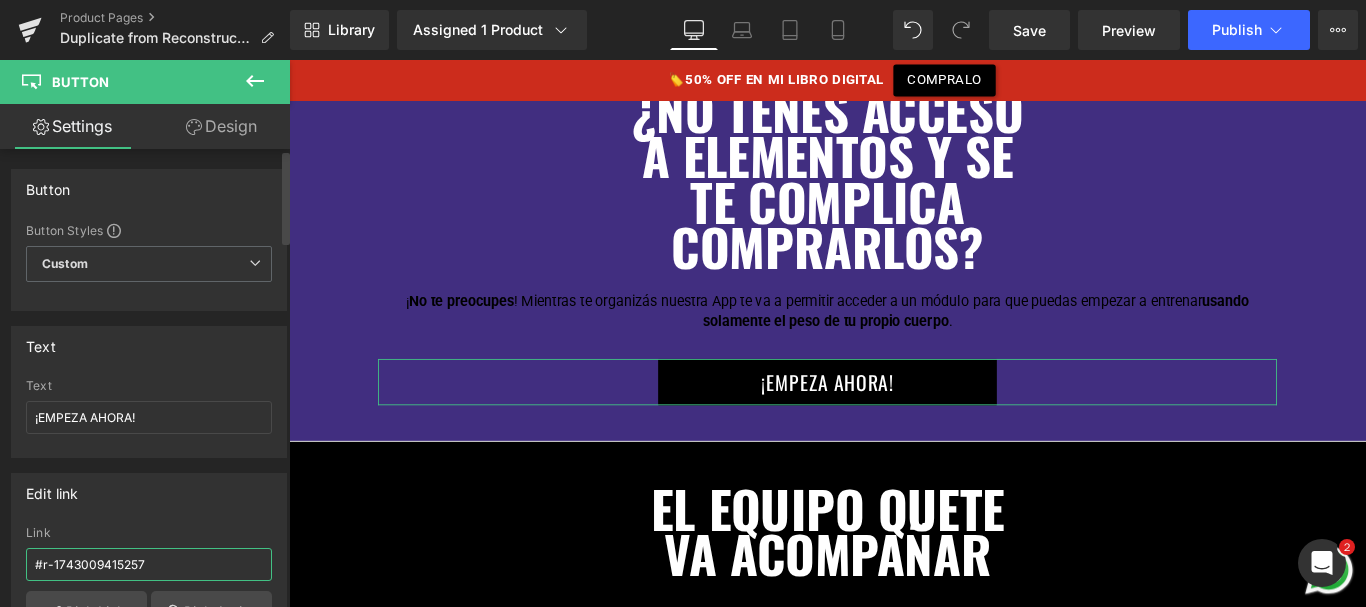 click on "#r-1743009415257" at bounding box center [149, 564] 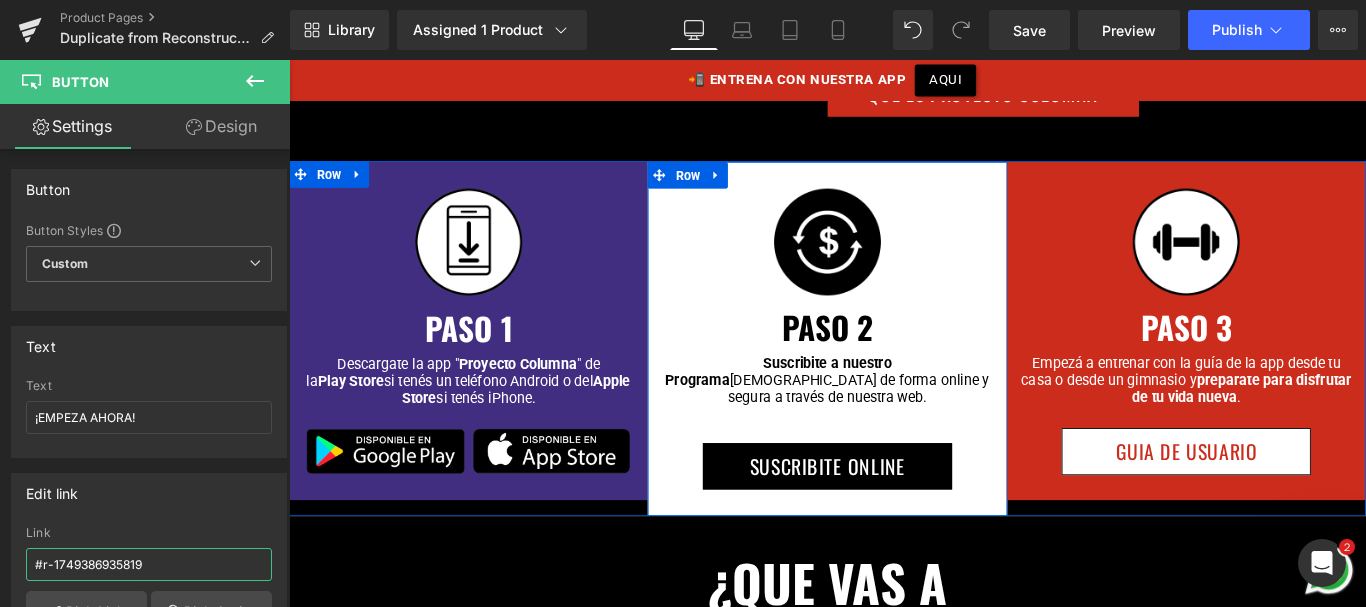 scroll, scrollTop: 3262, scrollLeft: 0, axis: vertical 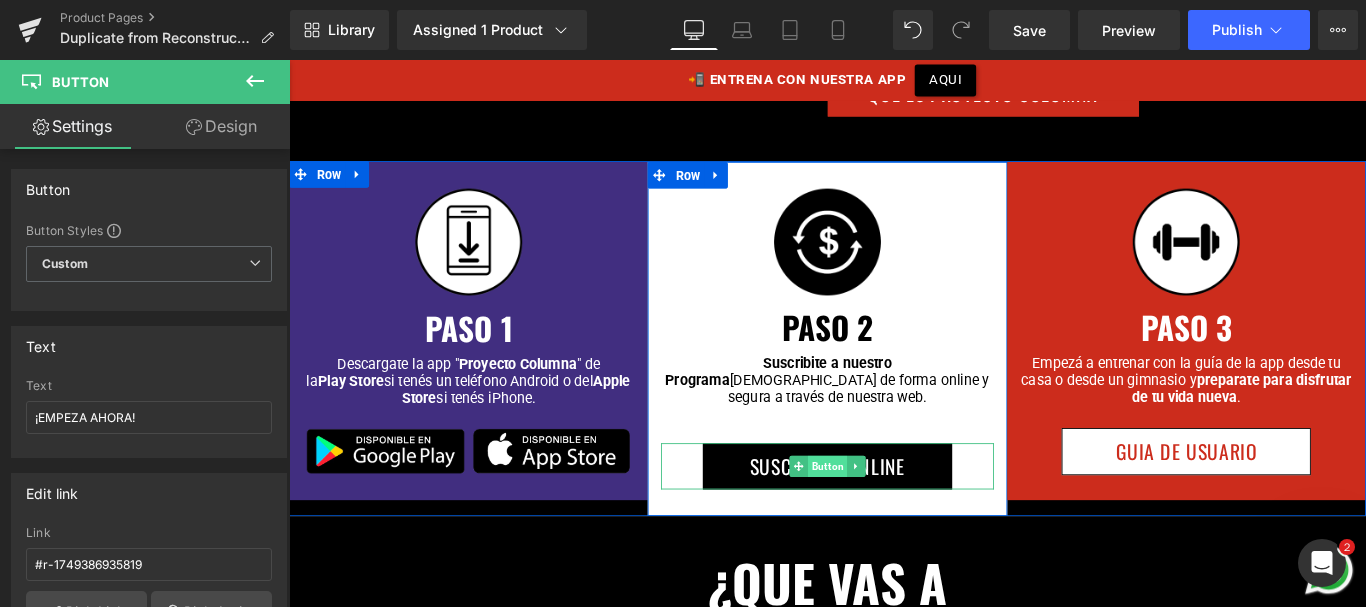 click on "Button" at bounding box center (894, 516) 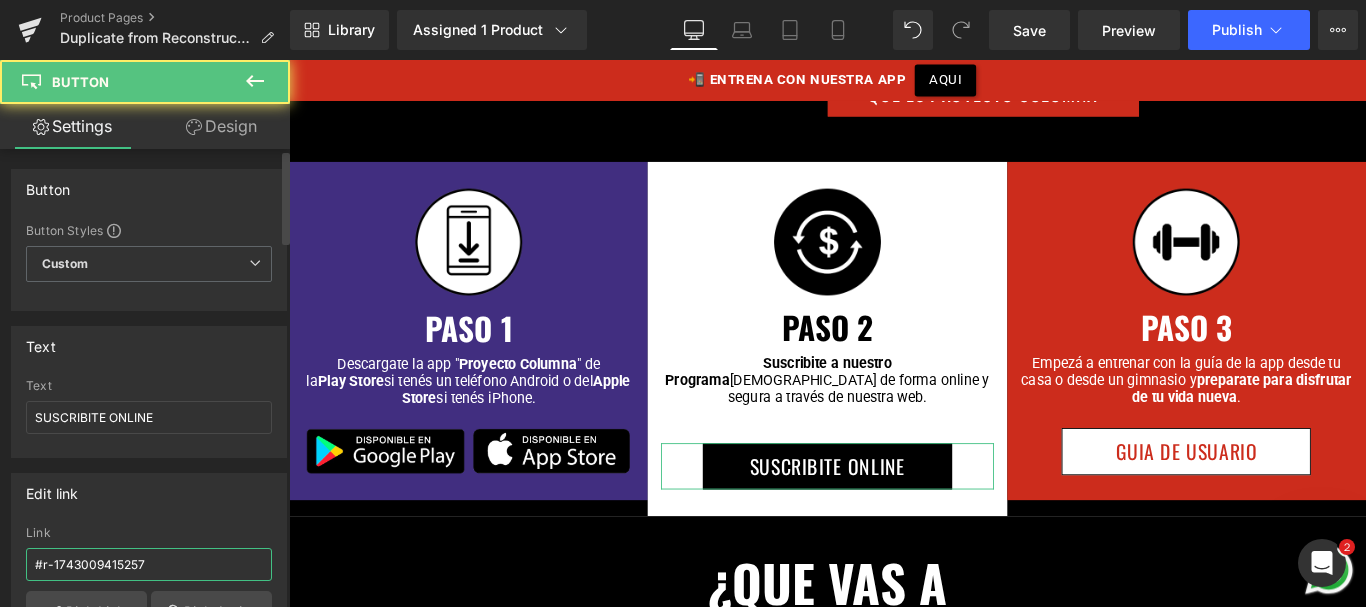 click on "#r-1743009415257" at bounding box center (149, 564) 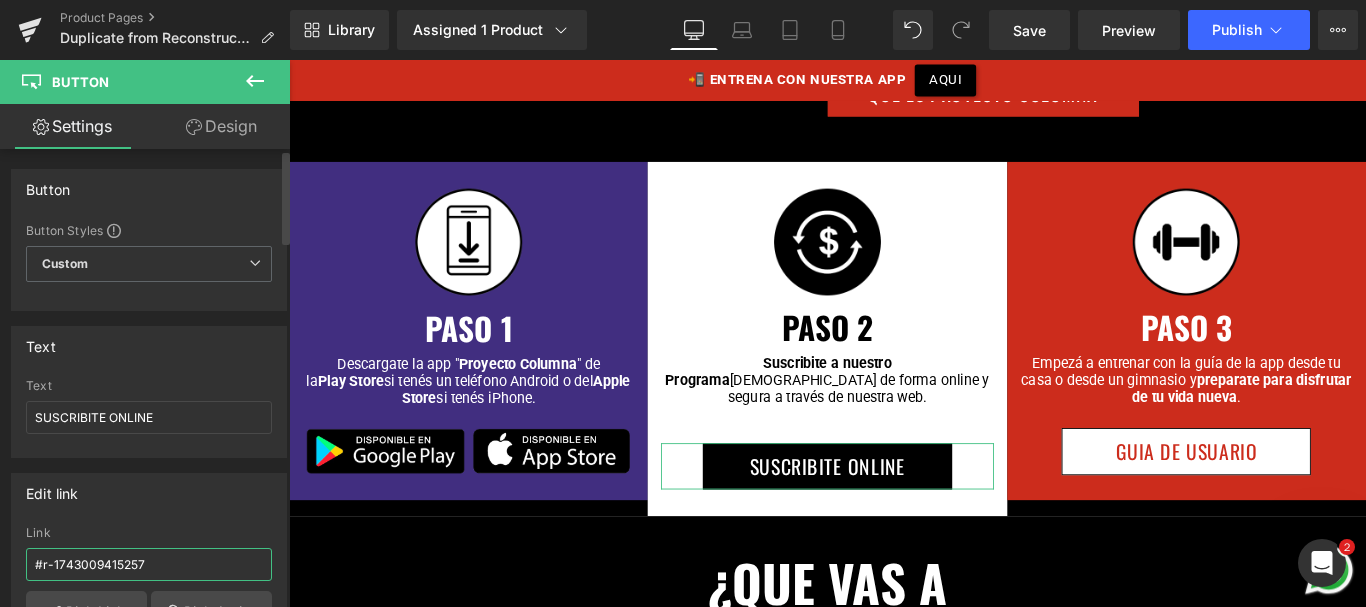click on "#r-1743009415257" at bounding box center [149, 564] 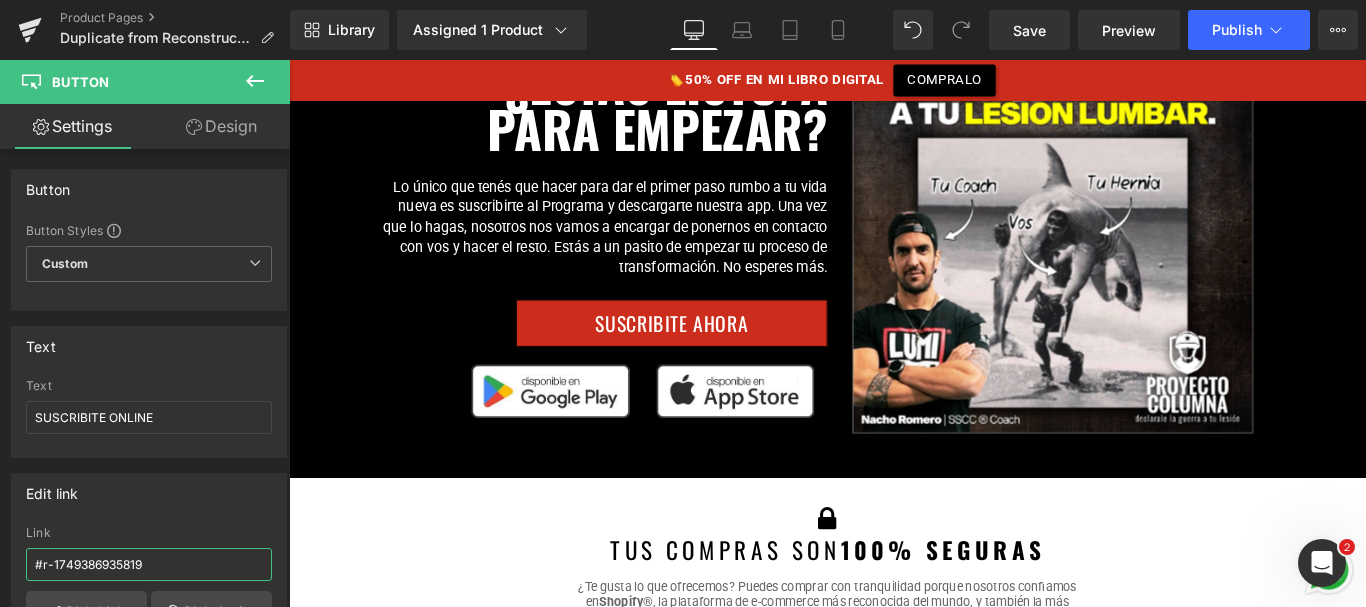 scroll, scrollTop: 10198, scrollLeft: 0, axis: vertical 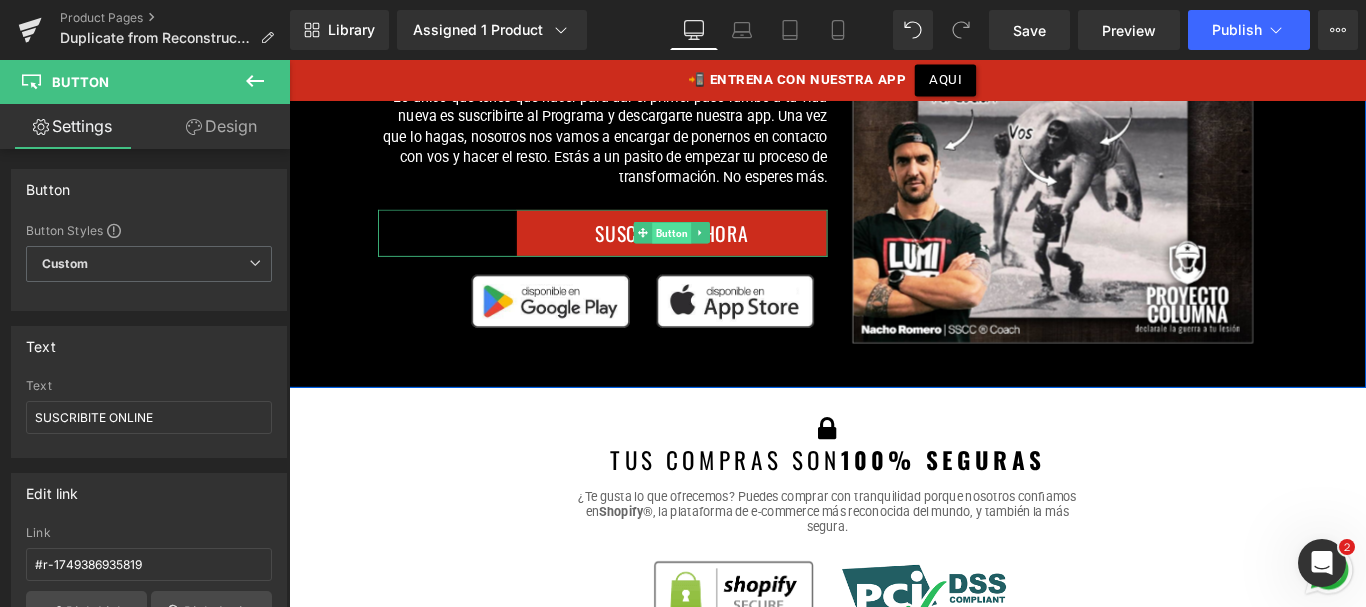 click on "Button" at bounding box center [719, 255] 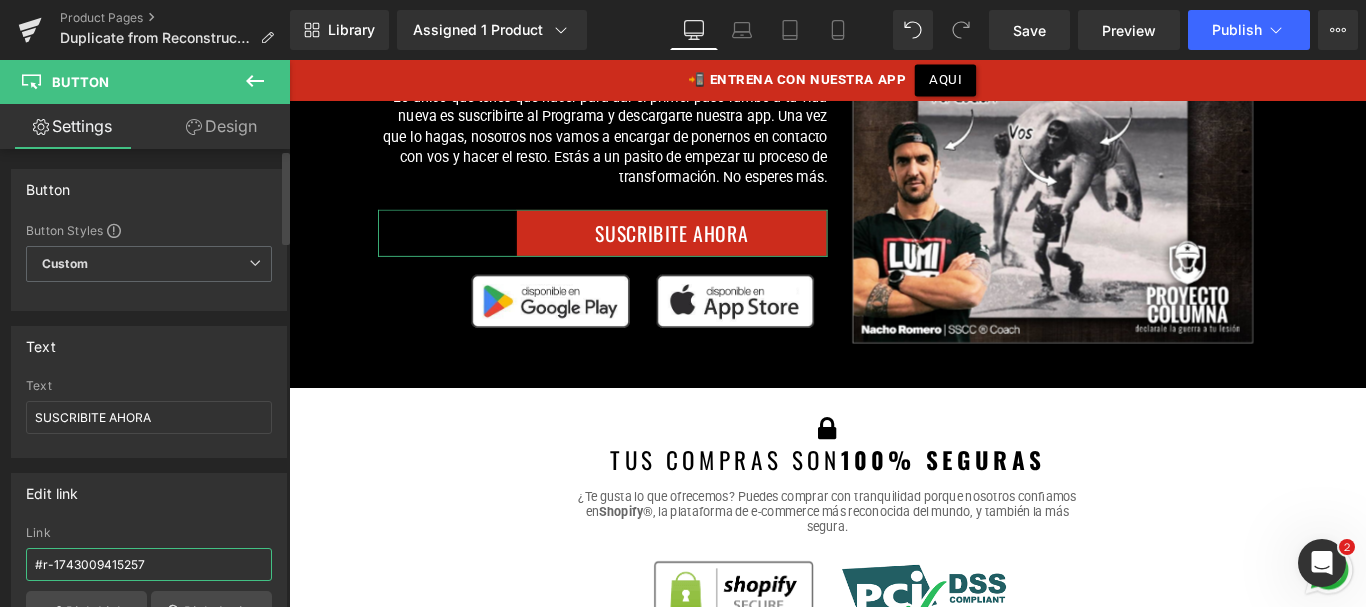 click on "#r-1743009415257" at bounding box center [149, 564] 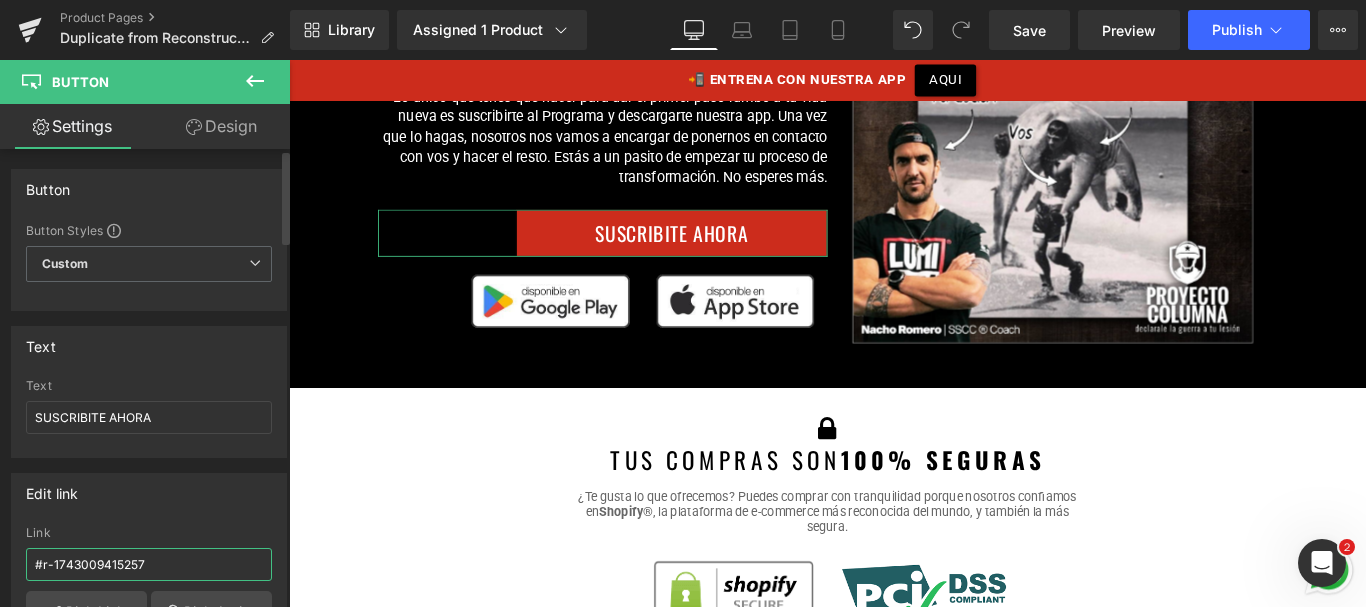 click on "#r-1743009415257" at bounding box center (149, 564) 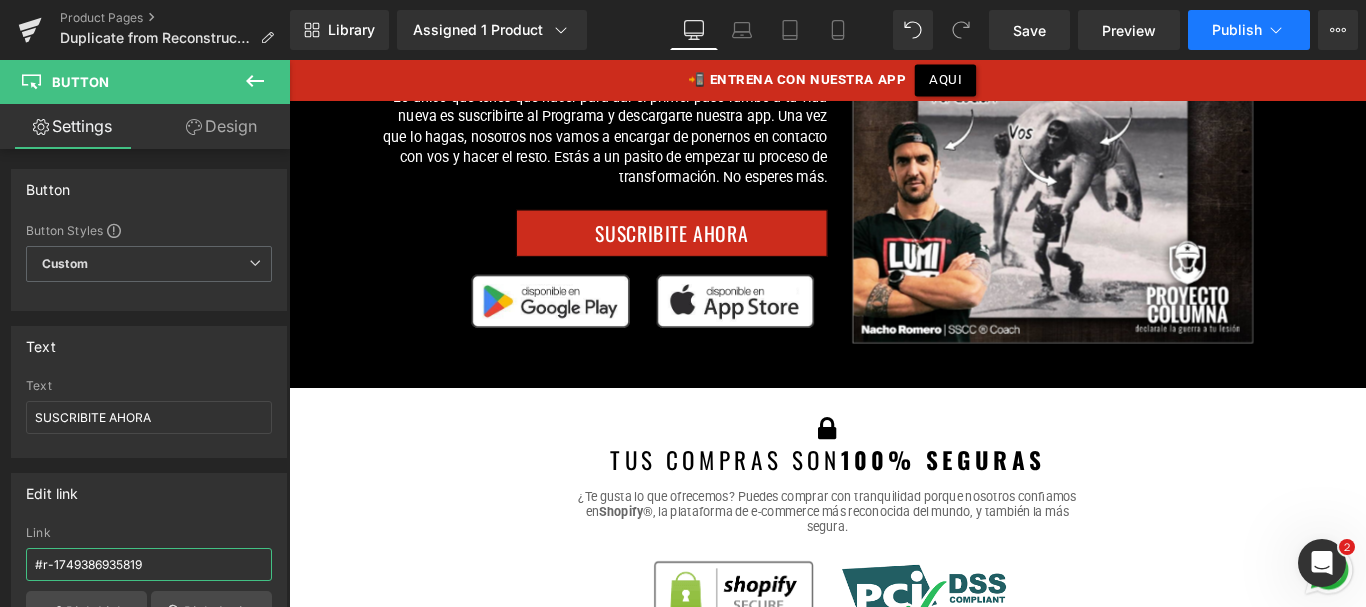 type on "#r-1749386935819" 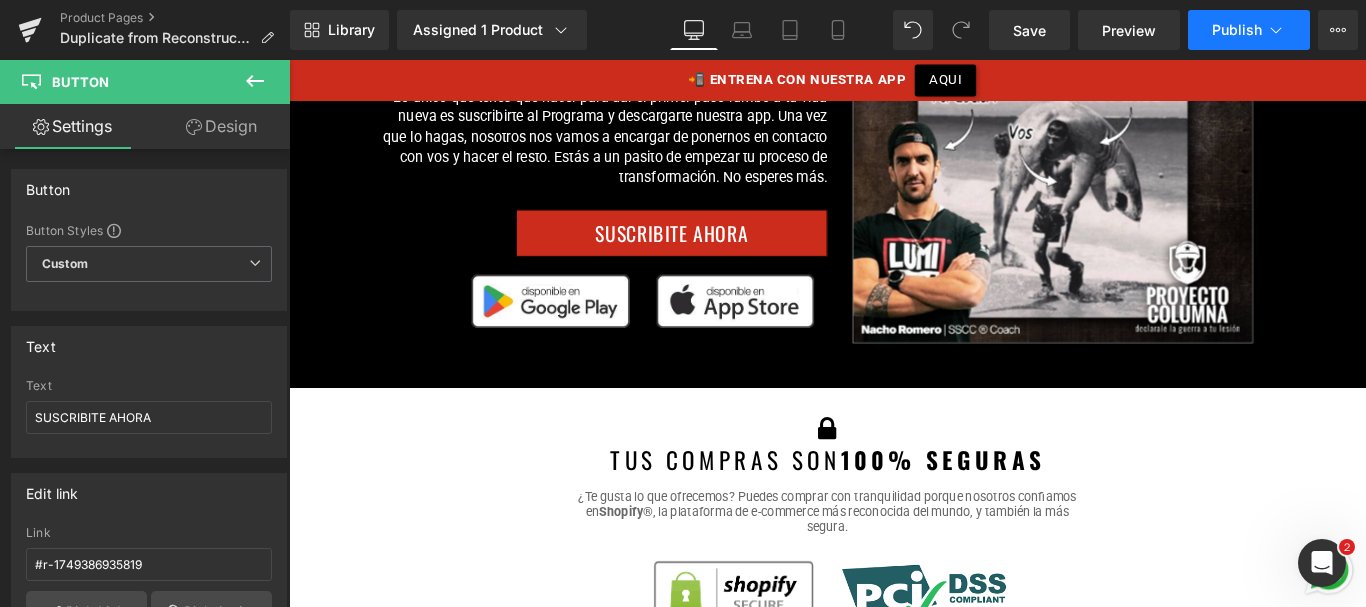 click on "Publish" at bounding box center [1249, 30] 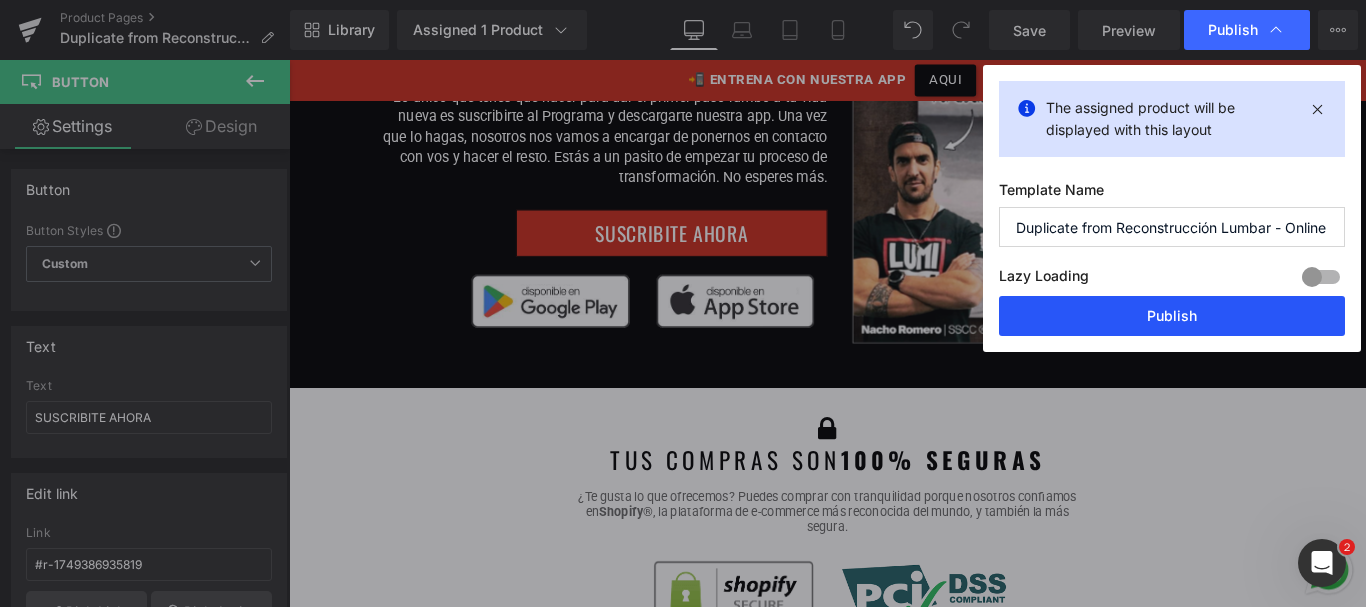 click on "Publish" at bounding box center [1172, 316] 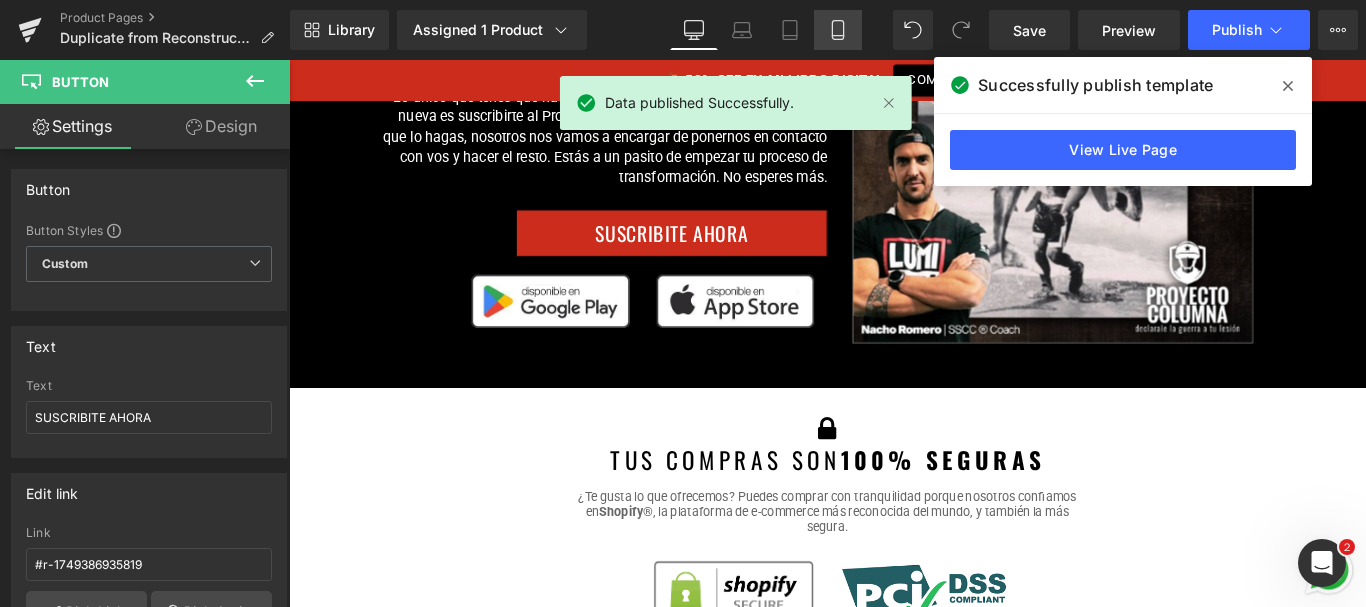 drag, startPoint x: 827, startPoint y: 21, endPoint x: 200, endPoint y: 149, distance: 639.932 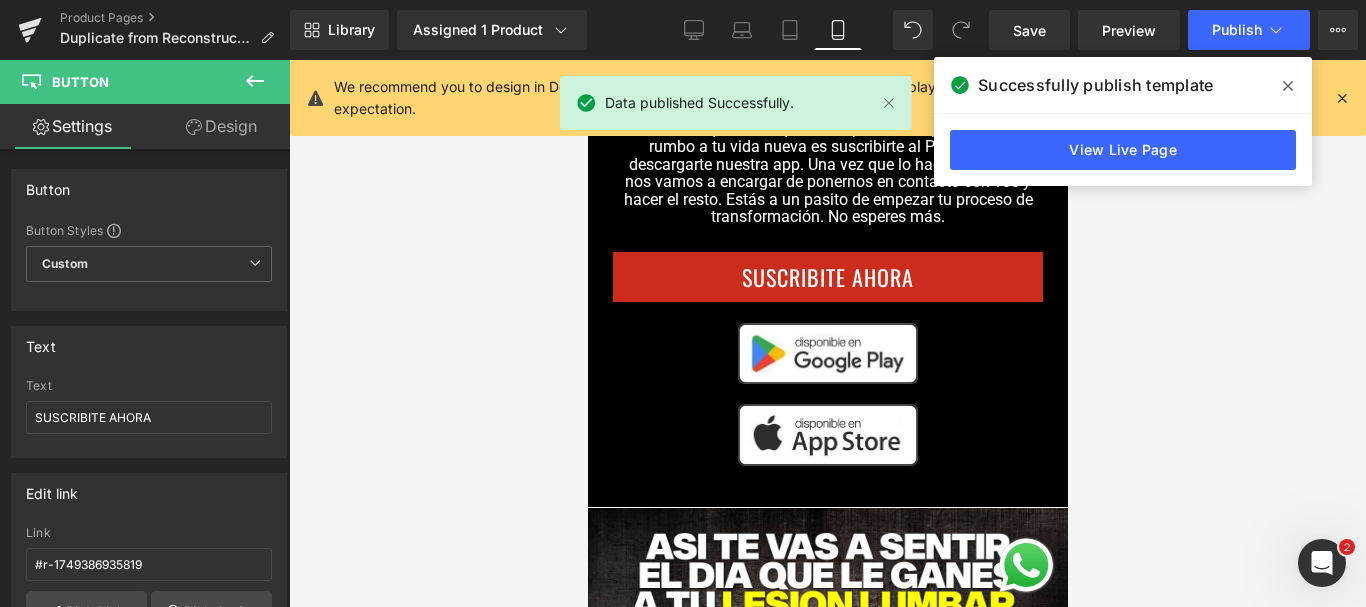 click 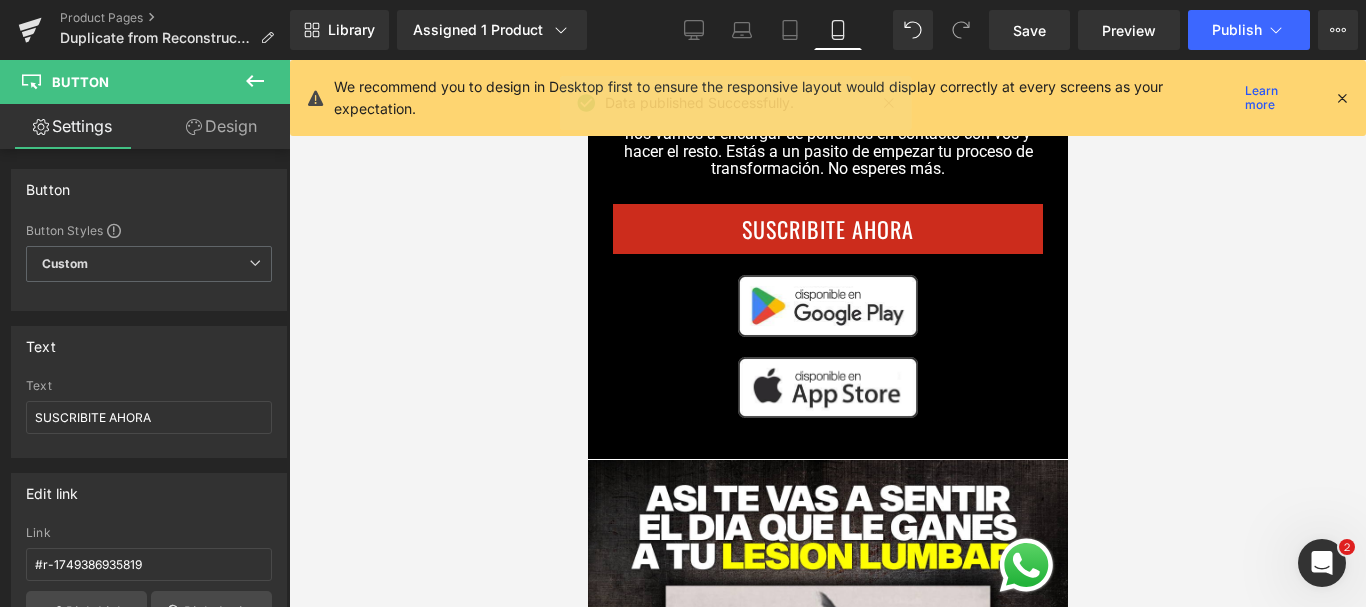 scroll, scrollTop: 13279, scrollLeft: 0, axis: vertical 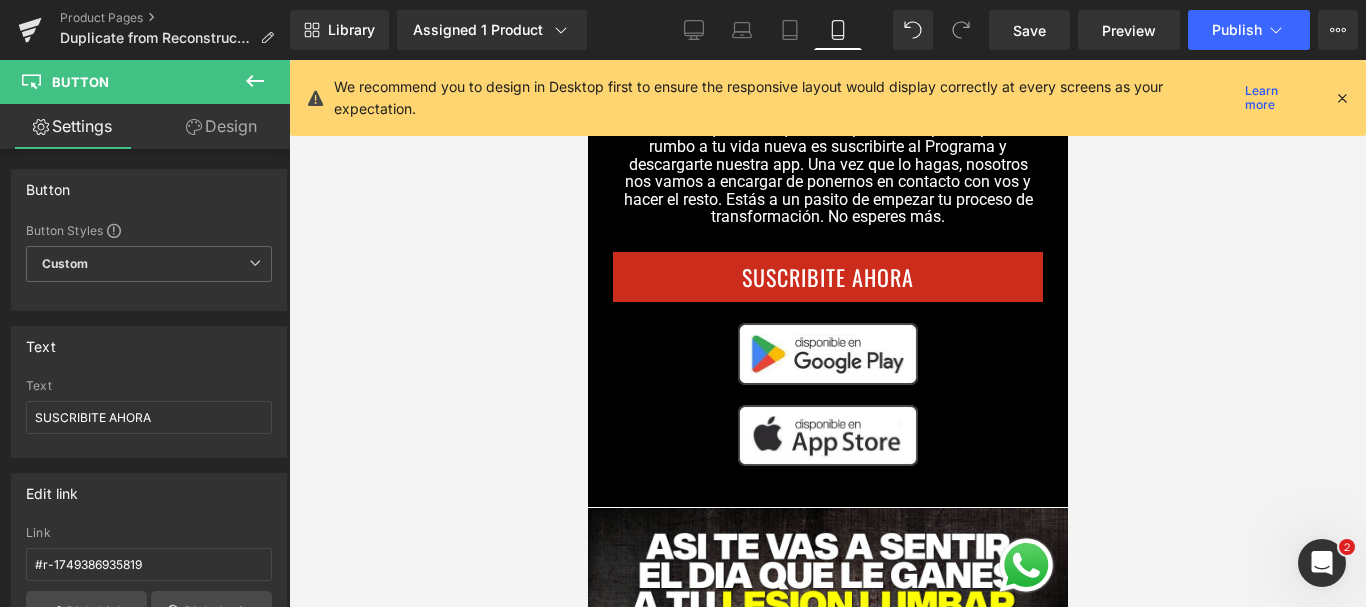 click at bounding box center (1342, 98) 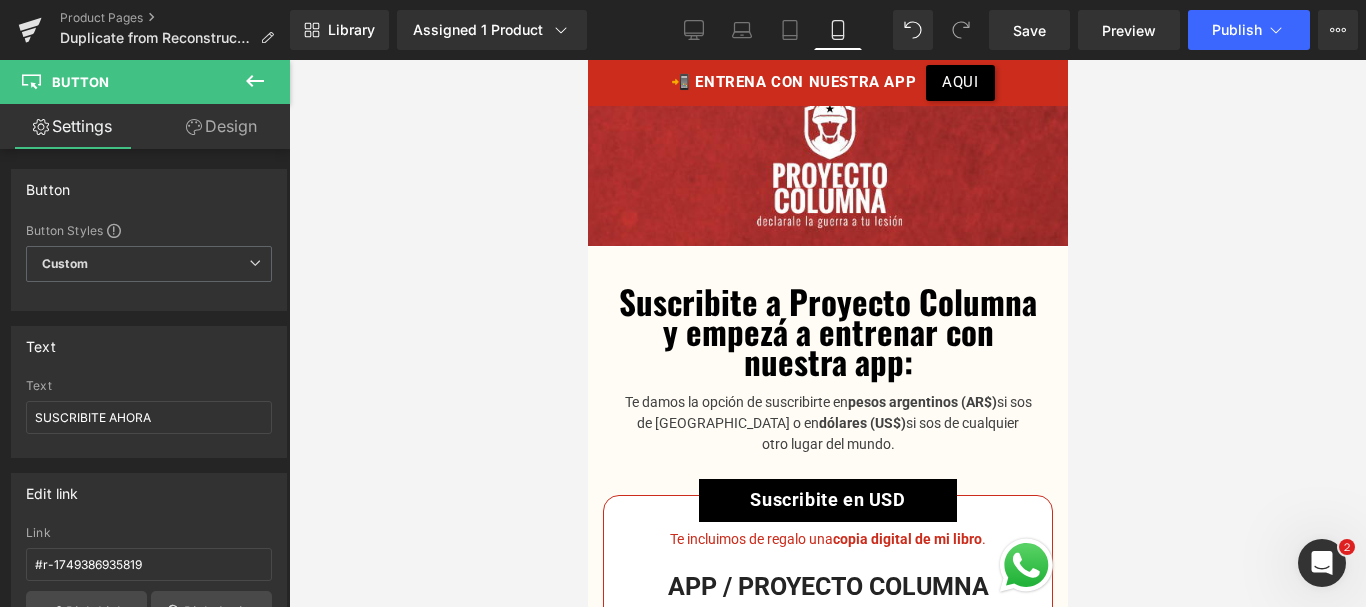 scroll, scrollTop: 9680, scrollLeft: 0, axis: vertical 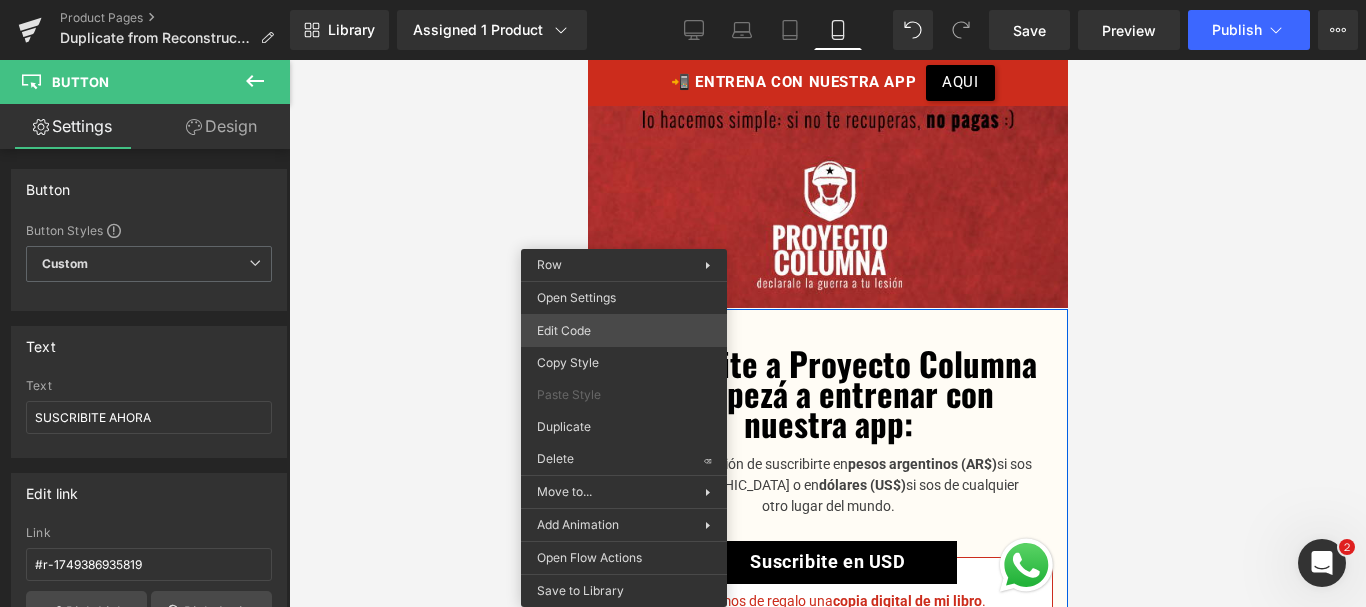 click on "Button  You are previewing how the   will restyle your page. You can not edit Elements in Preset Preview Mode.  Product Pages Duplicate from Reconstrucción Lumbar - Online Library Assigned 1 Product  Product Preview
Proyecto Columna - App Mobile Manage assigned products Mobile Desktop Laptop Tablet Mobile Save Preview Publish Scheduled View Live Page View with current Template Save Template to Library Schedule Publish  Optimize  Publish Settings Shortcuts  Your page can’t be published   You've reached the maximum number of published pages on your plan  (19/999999).  You need to upgrade your plan or unpublish all your pages to get 1 publish slot.   Unpublish pages   Upgrade plan  Elements Global Style Base Row  rows, columns, layouts, div Heading  headings, titles, h1,h2,h3,h4,h5,h6 Text Block  texts, paragraphs, contents, blocks Image  images, photos, alts, uploads Icon  icons, symbols Button  button, call to action, cta Separator  separators, dividers, horizontal lines Liquid  Banner Parallax" at bounding box center [683, 0] 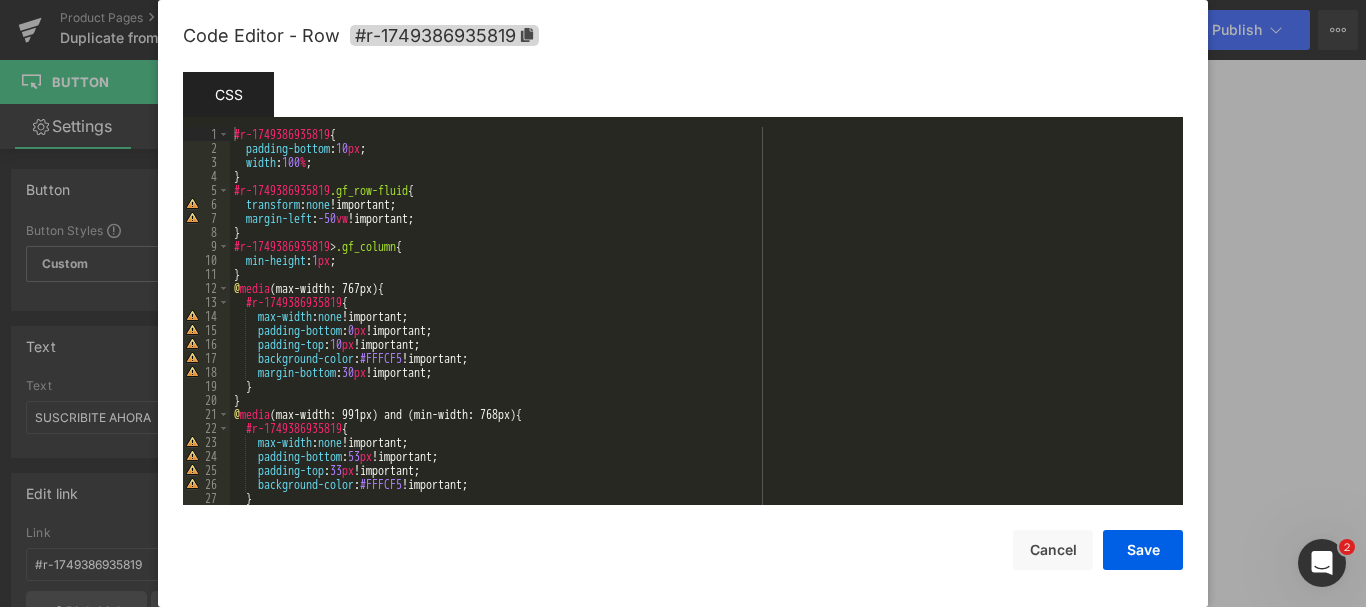 click on "Code Editor - Row #r-1749386935819" at bounding box center [683, 36] 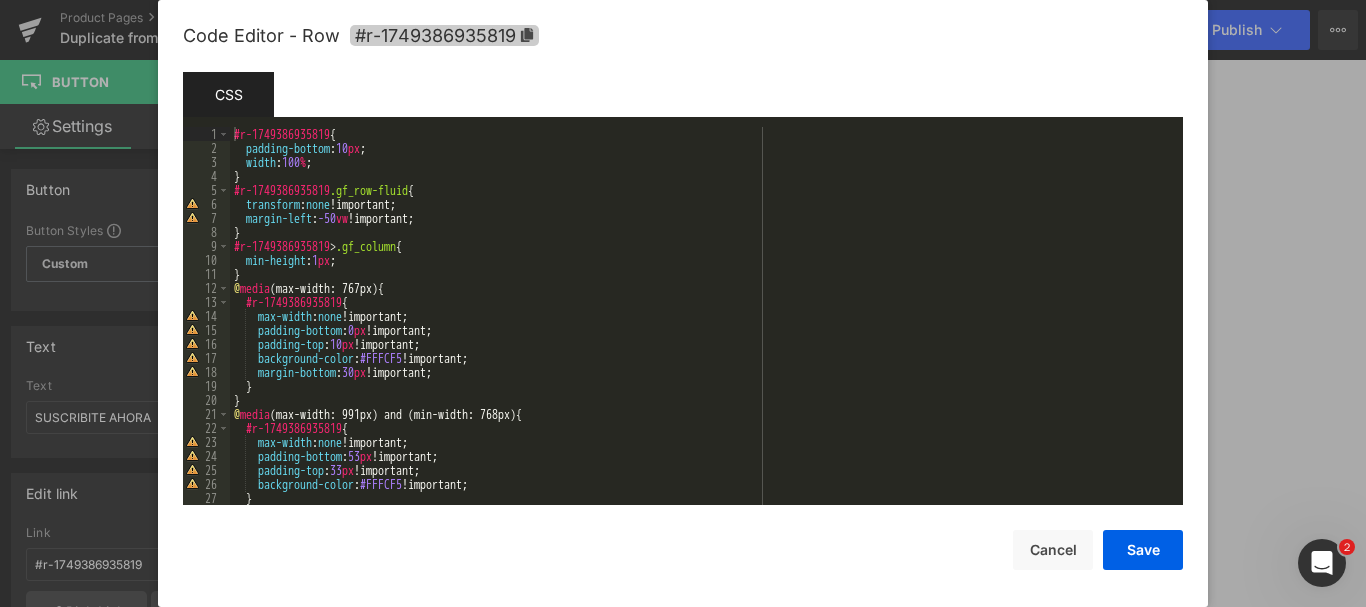 click 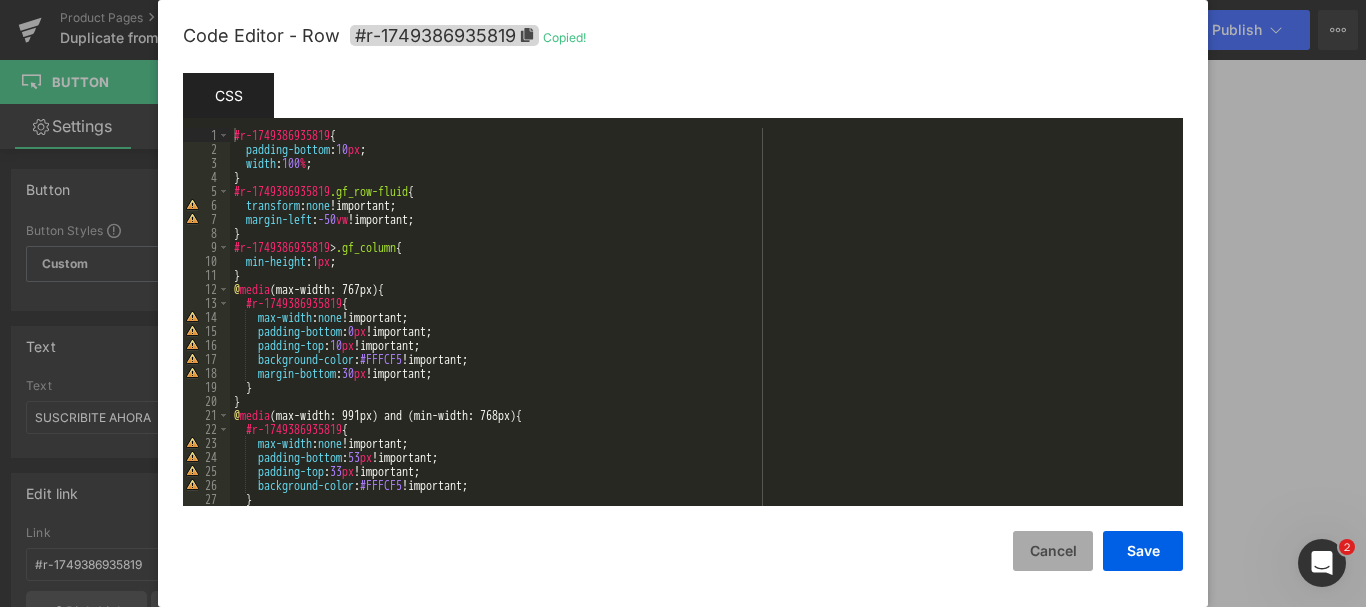click on "Cancel" at bounding box center [1053, 551] 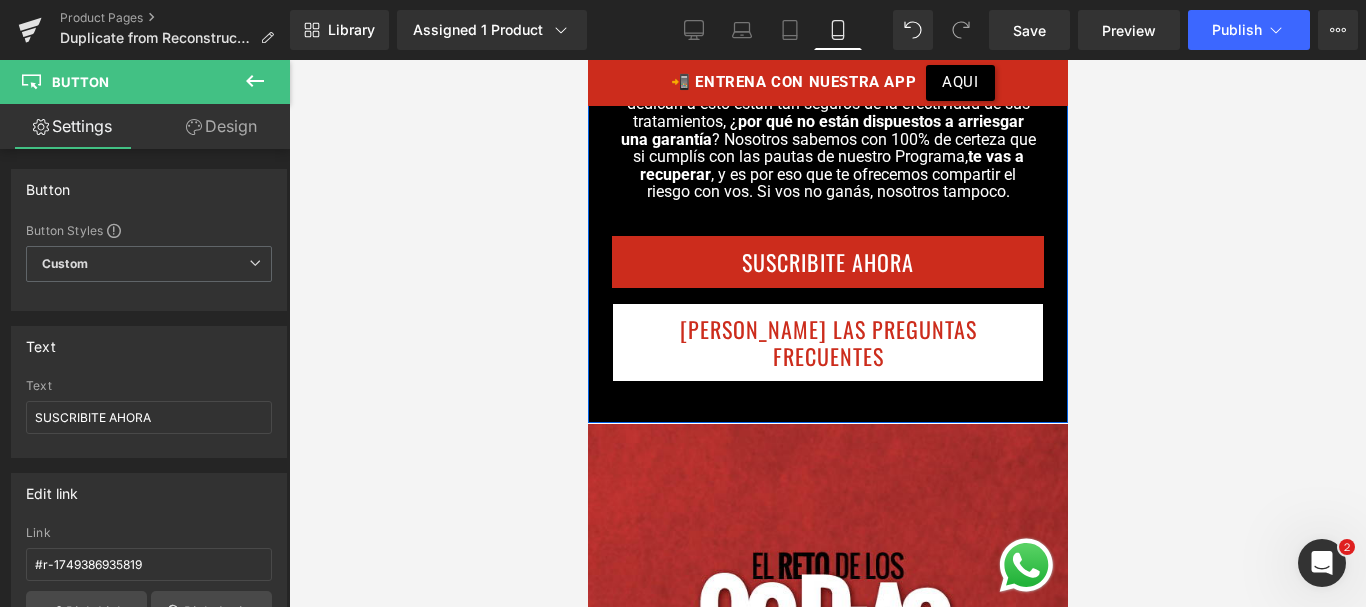 scroll, scrollTop: 9079, scrollLeft: 0, axis: vertical 